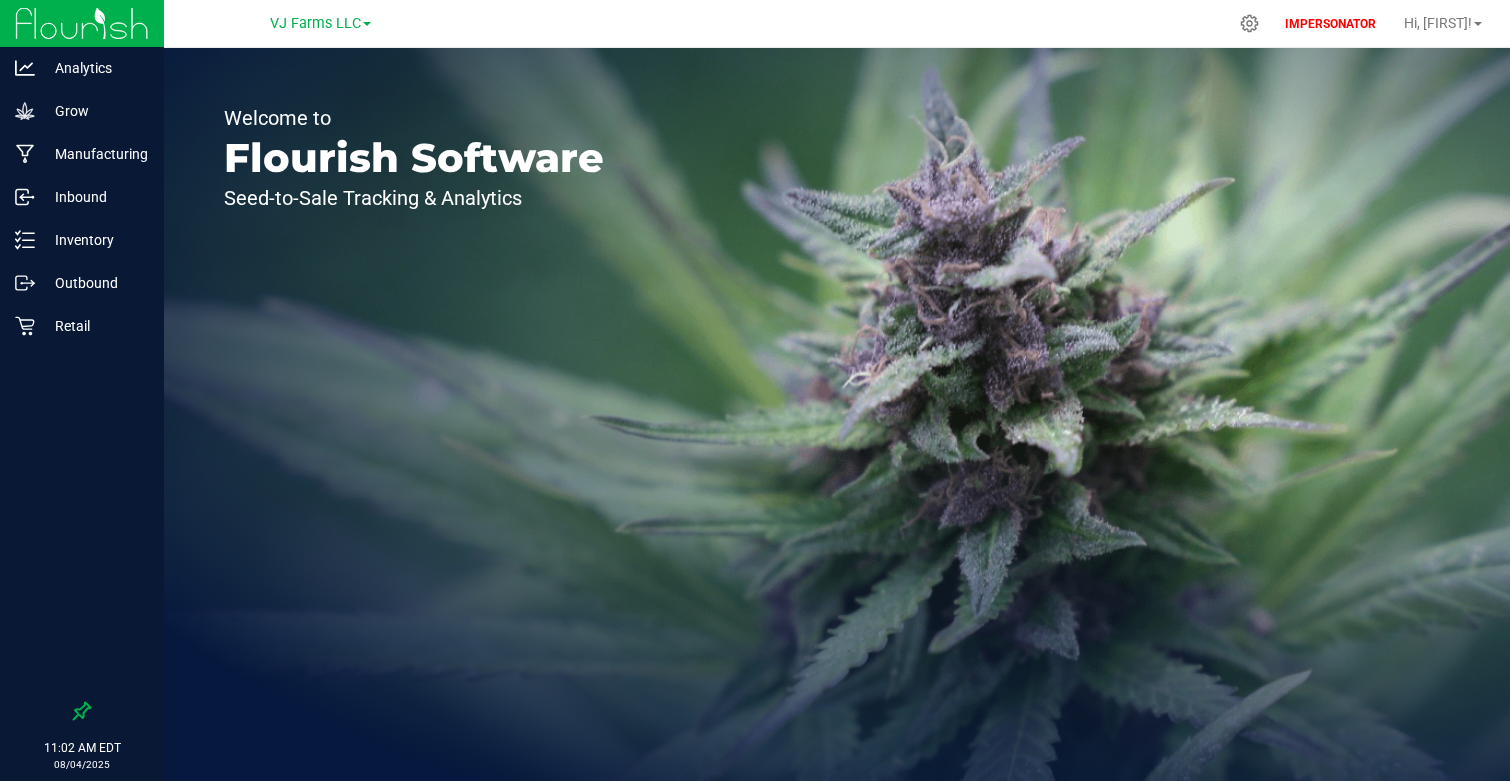 scroll, scrollTop: 0, scrollLeft: 0, axis: both 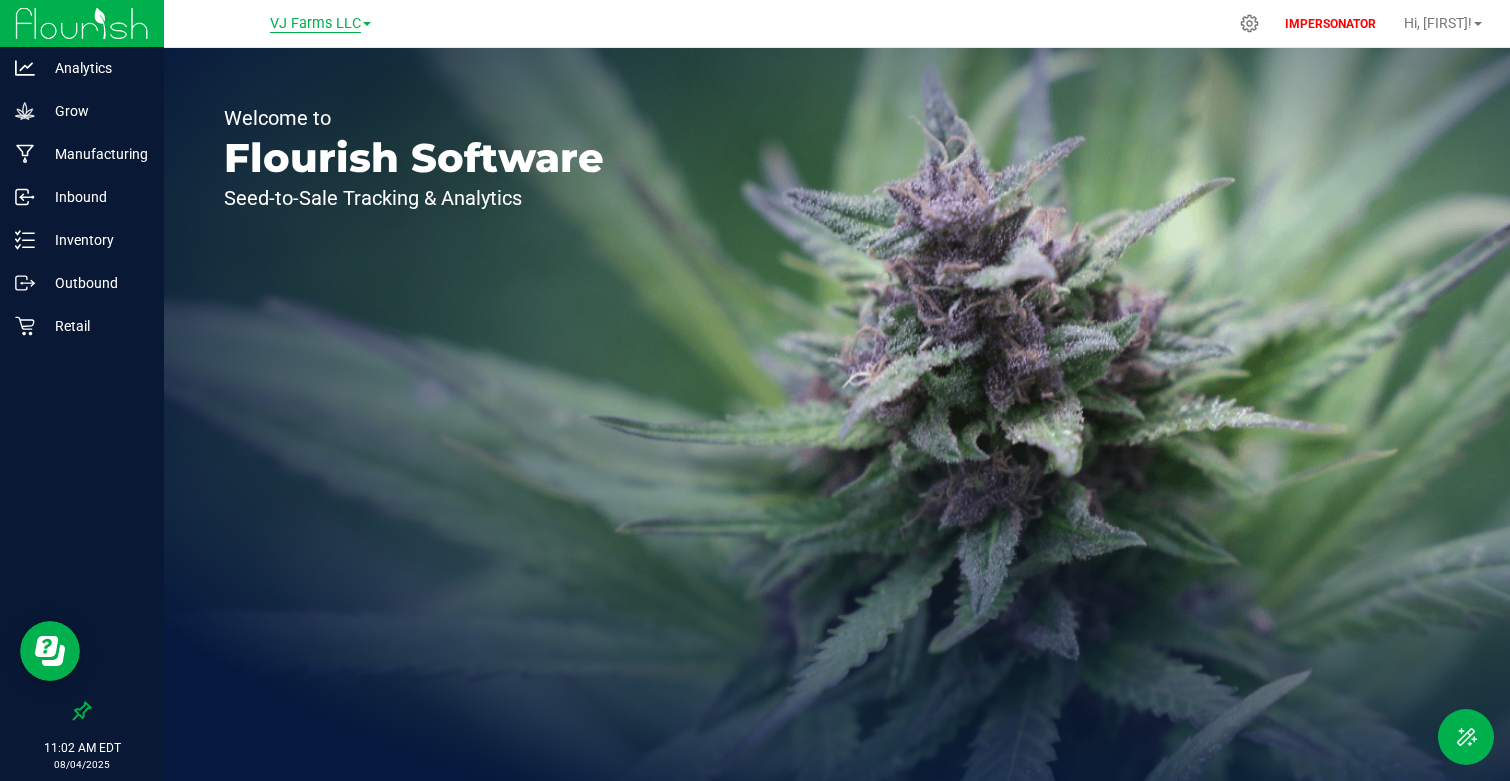 click on "VJ Farms LLC" at bounding box center [315, 24] 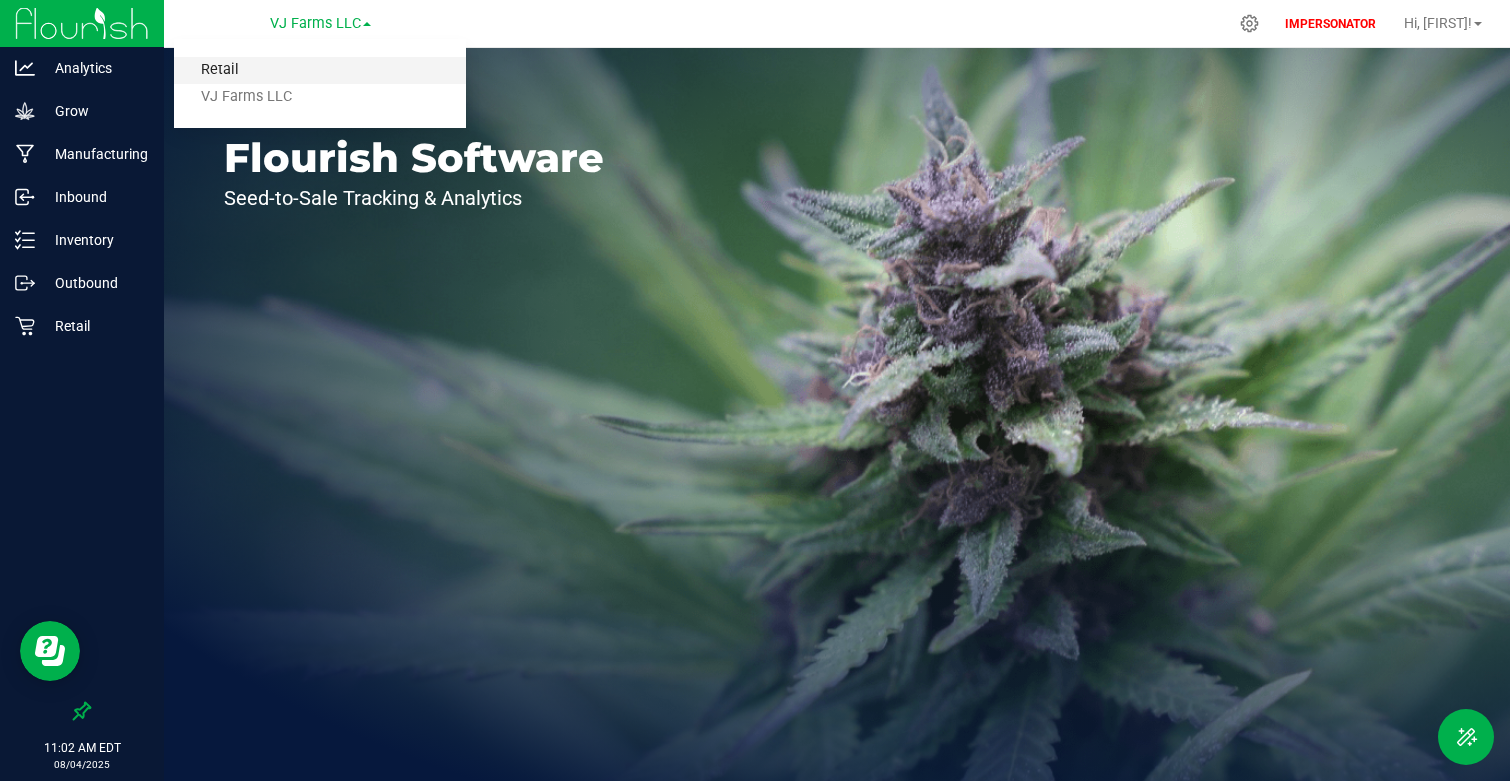 click on "Retail" at bounding box center [320, 70] 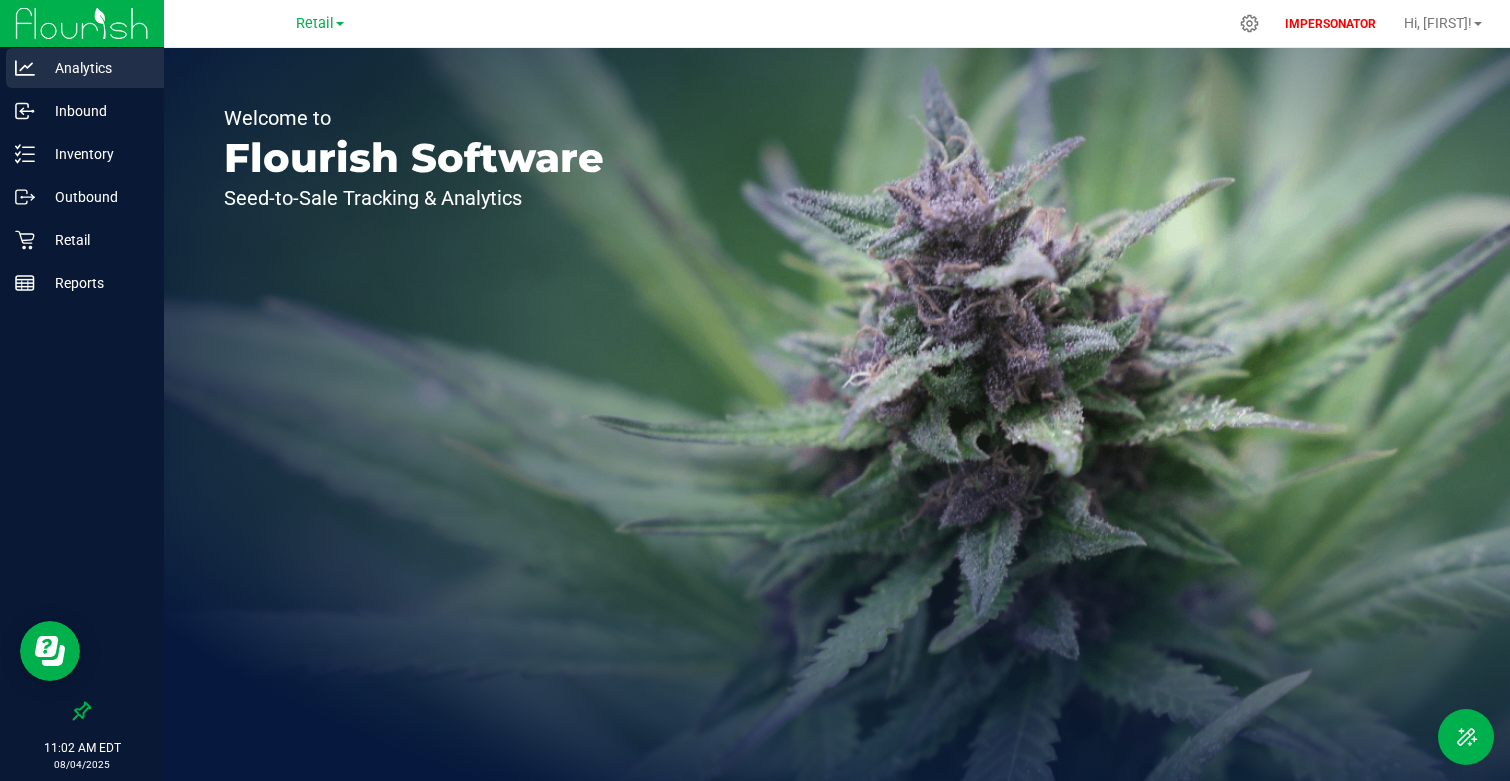 click on "Analytics" at bounding box center (95, 68) 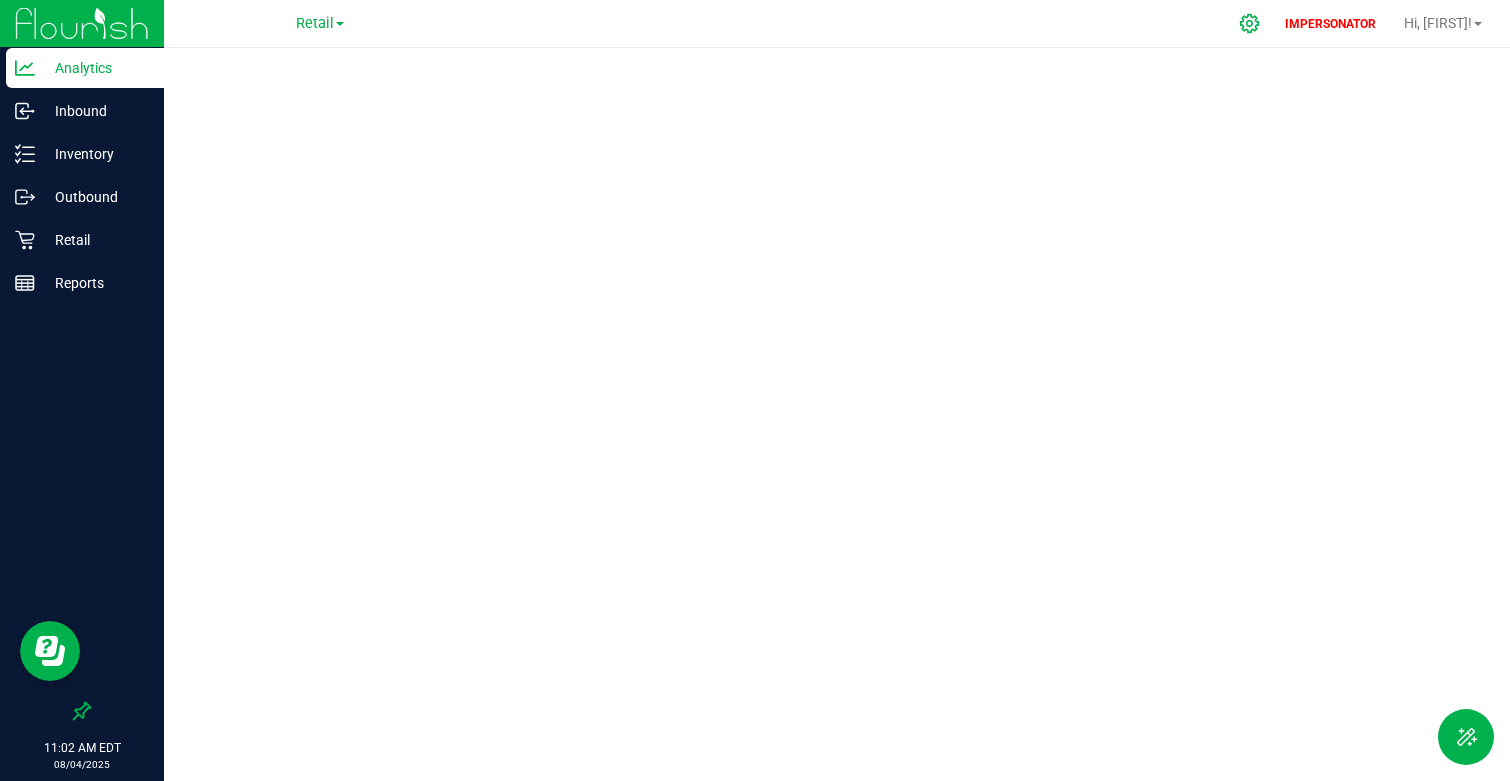 click 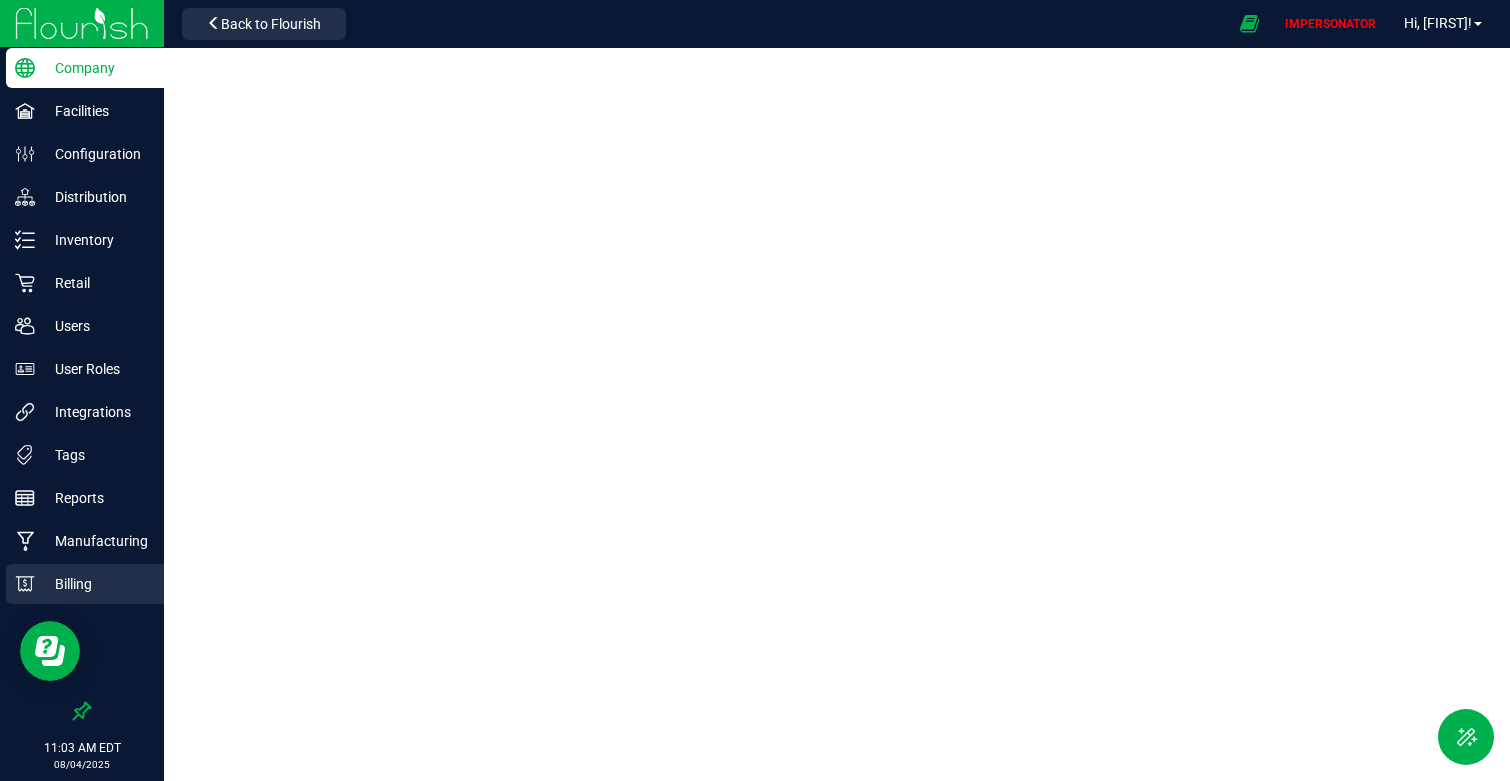 click on "Billing" at bounding box center (85, 584) 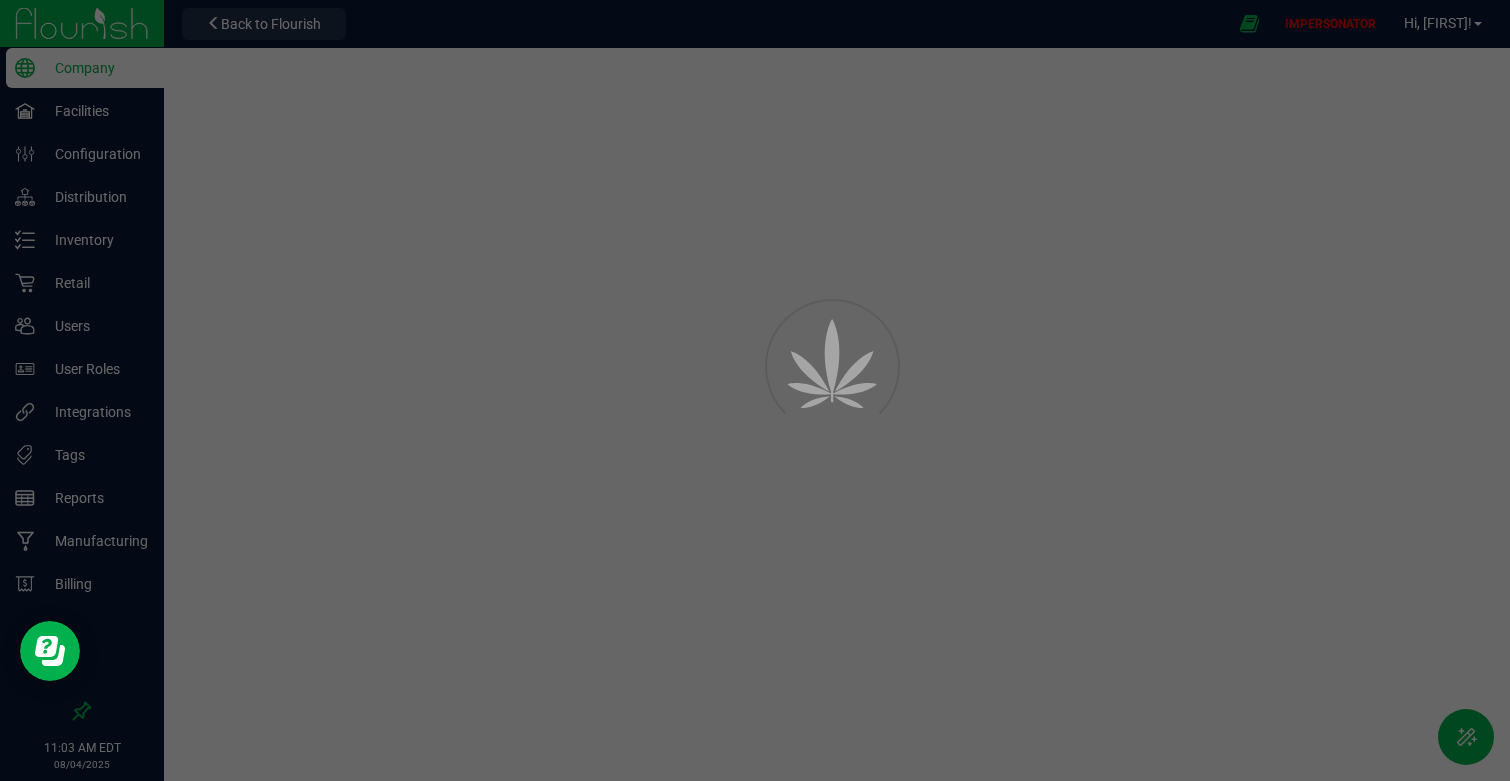 click at bounding box center (755, 390) 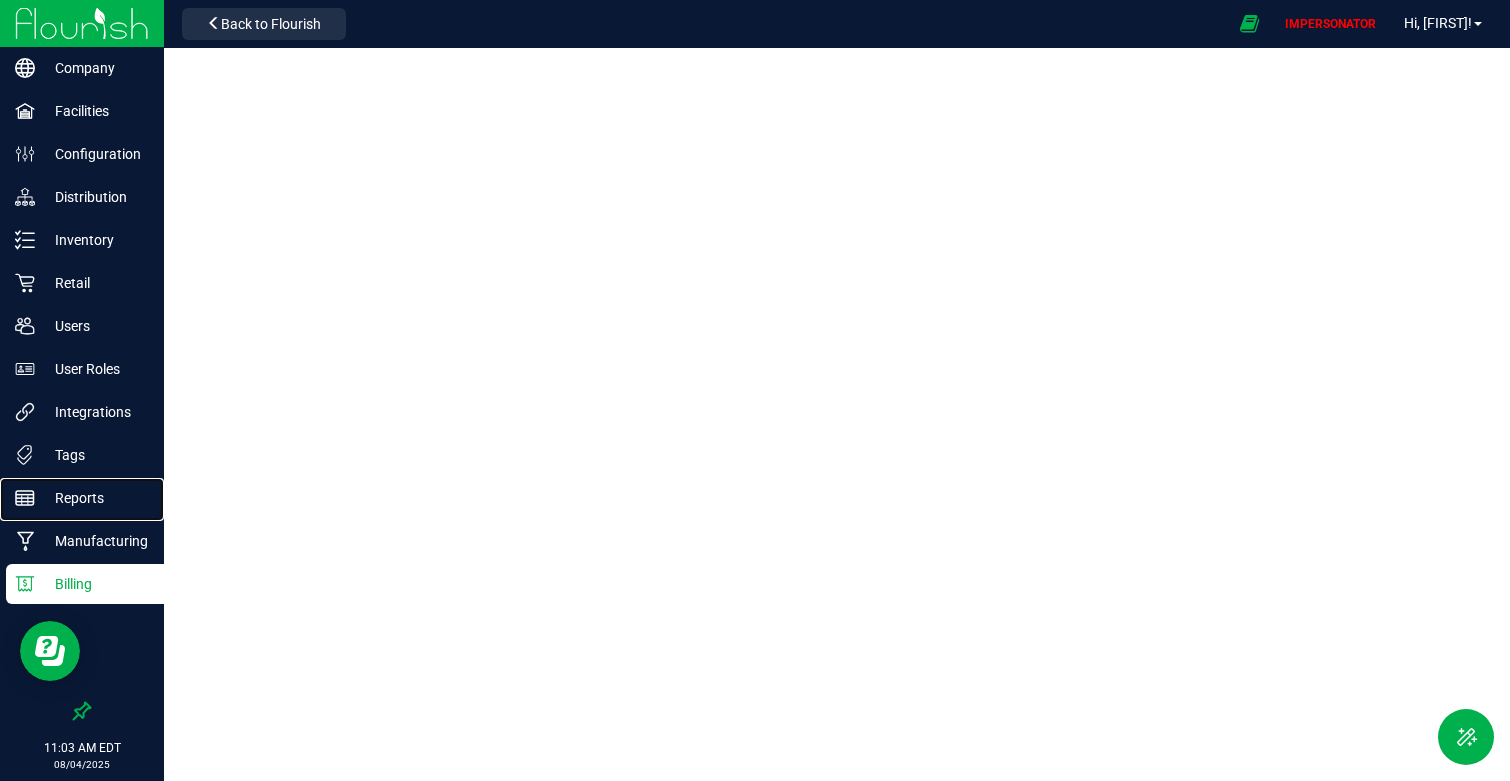 click on "Reports" at bounding box center [95, 498] 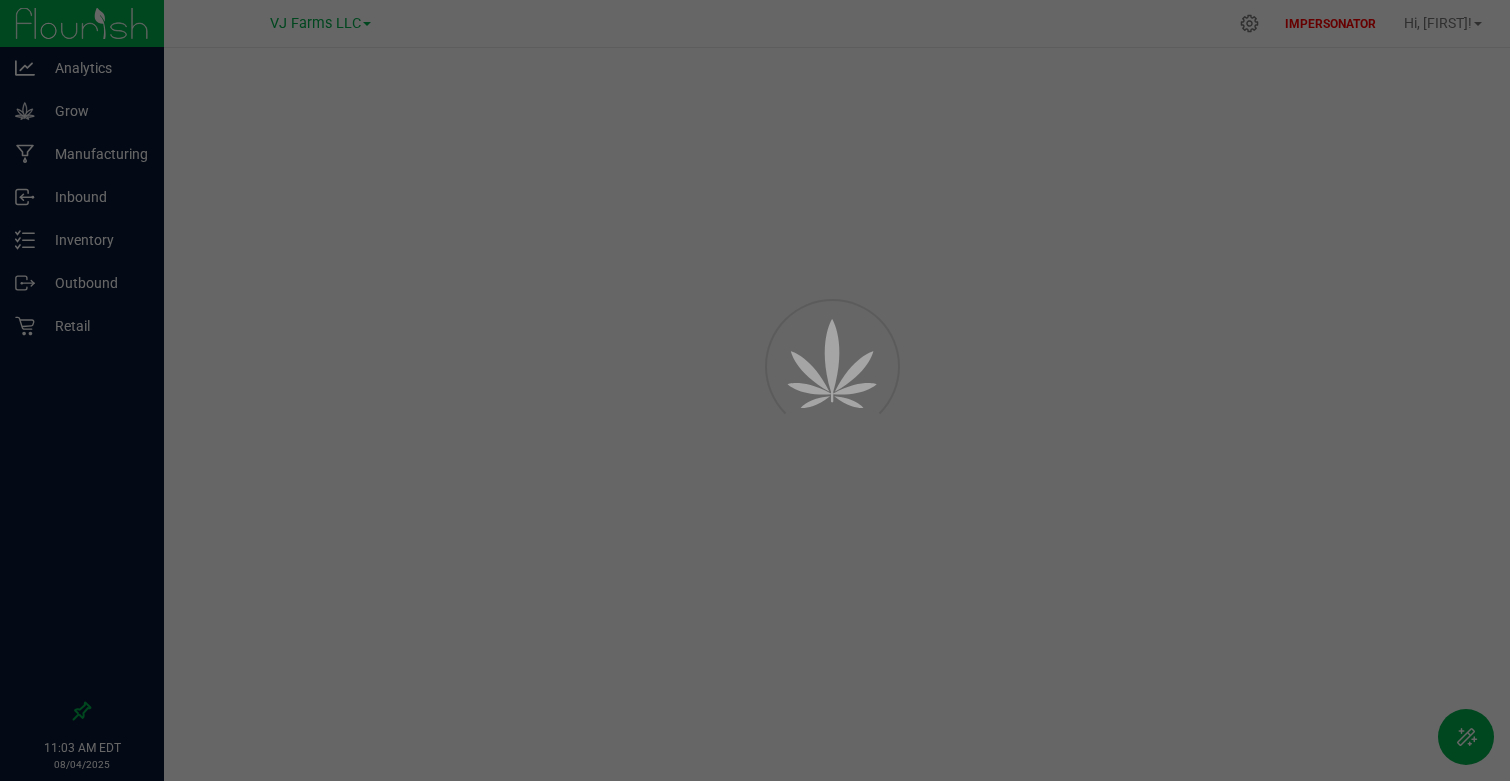 scroll, scrollTop: 0, scrollLeft: 0, axis: both 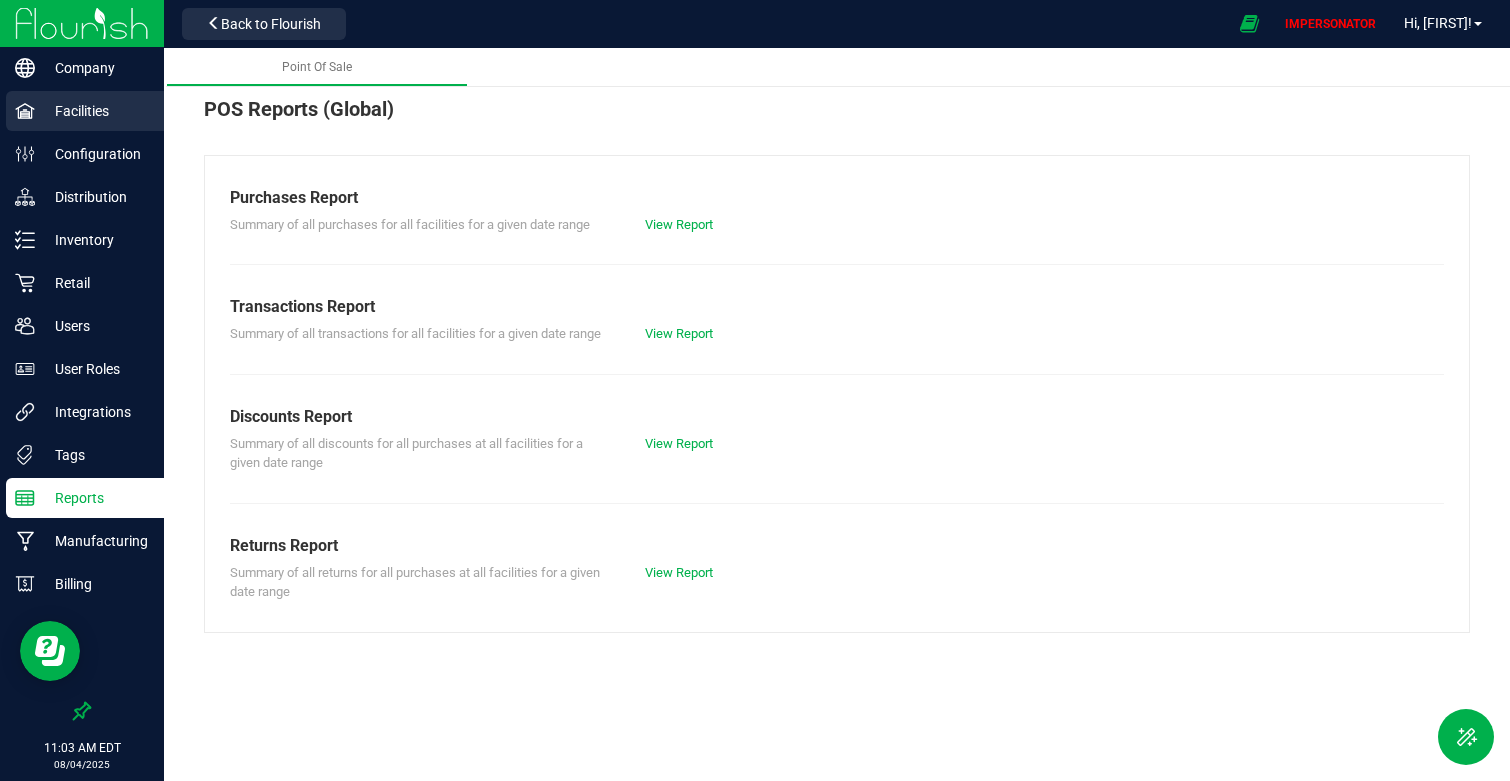 click on "Facilities" at bounding box center [95, 111] 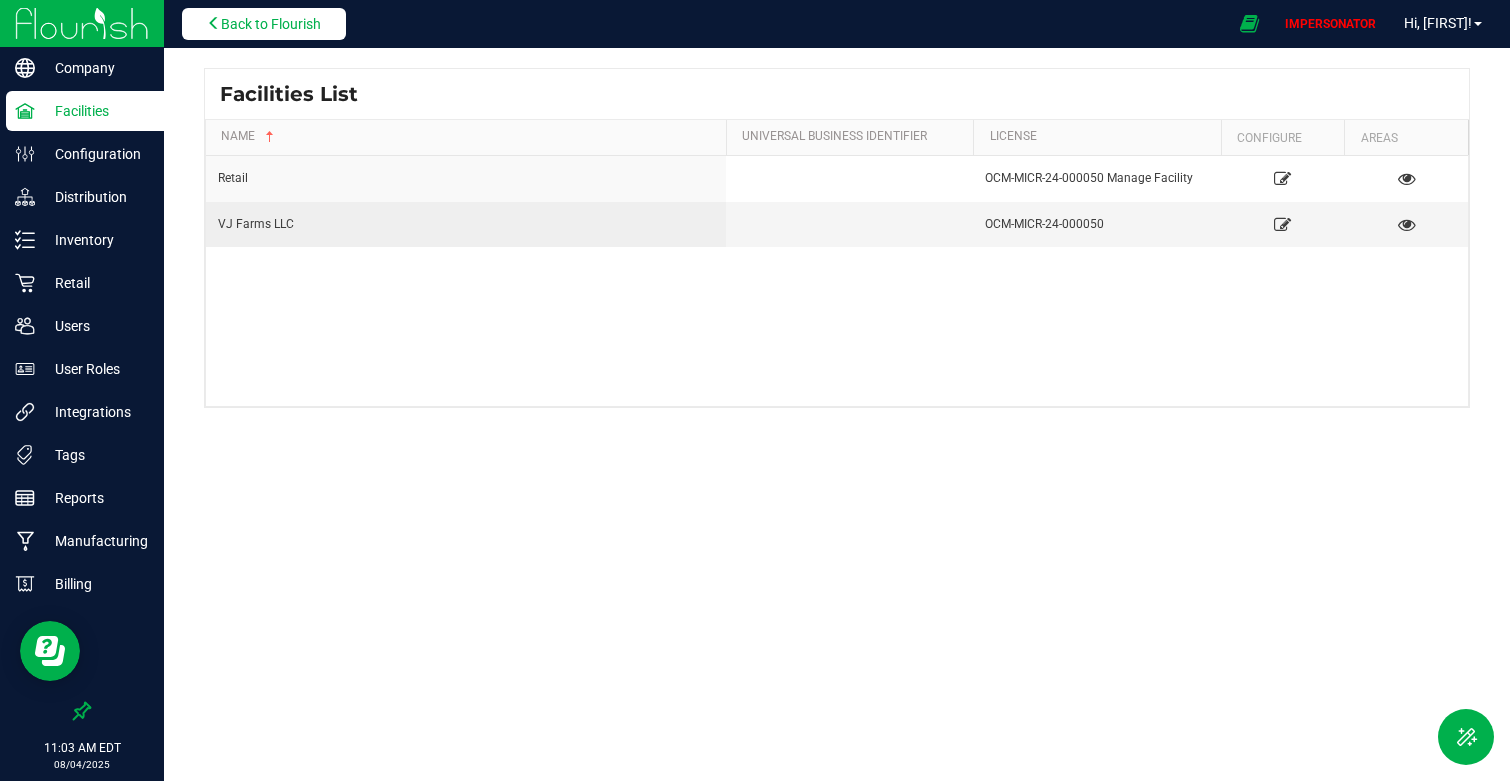 click on "Back to Flourish" at bounding box center [264, 24] 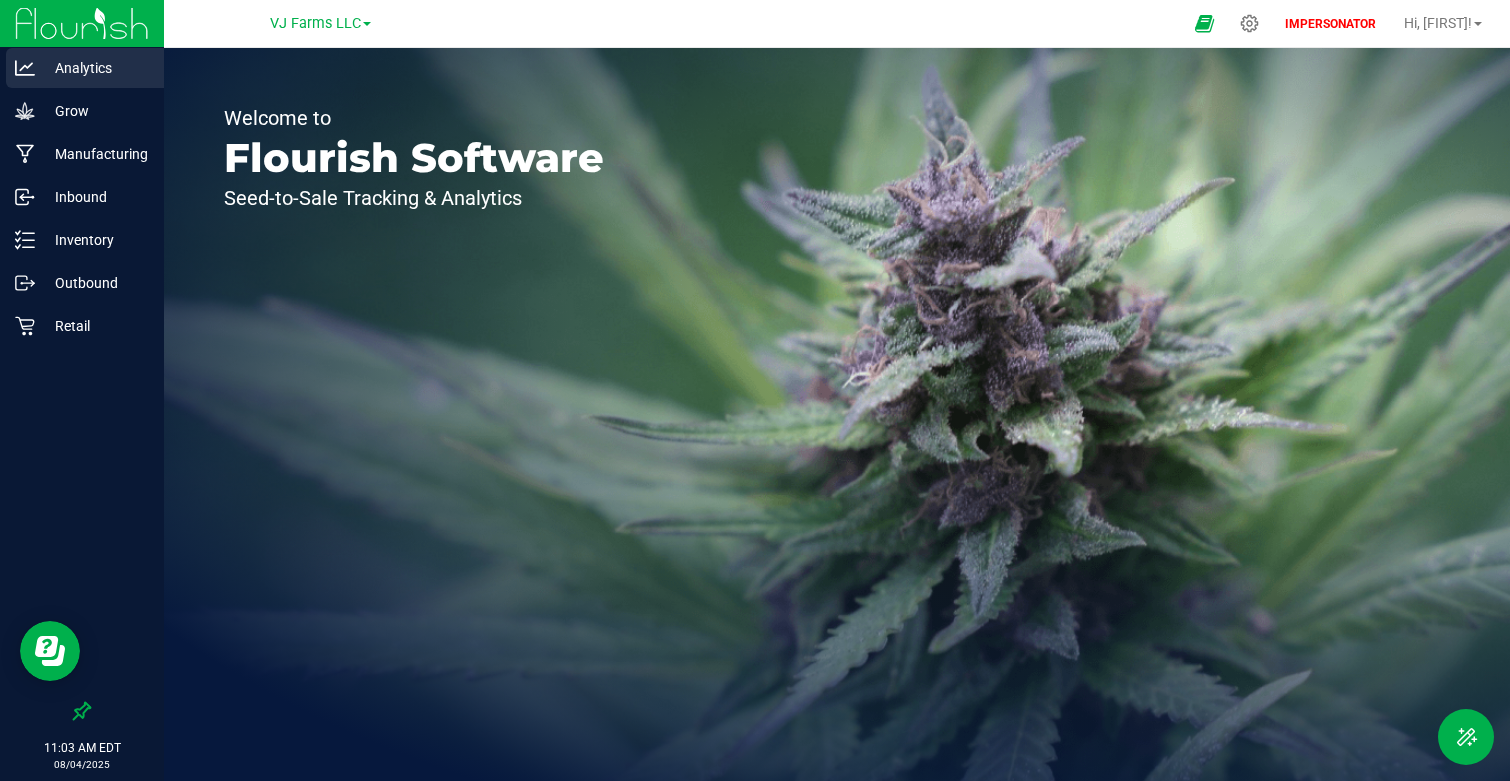 click on "Analytics" at bounding box center [95, 68] 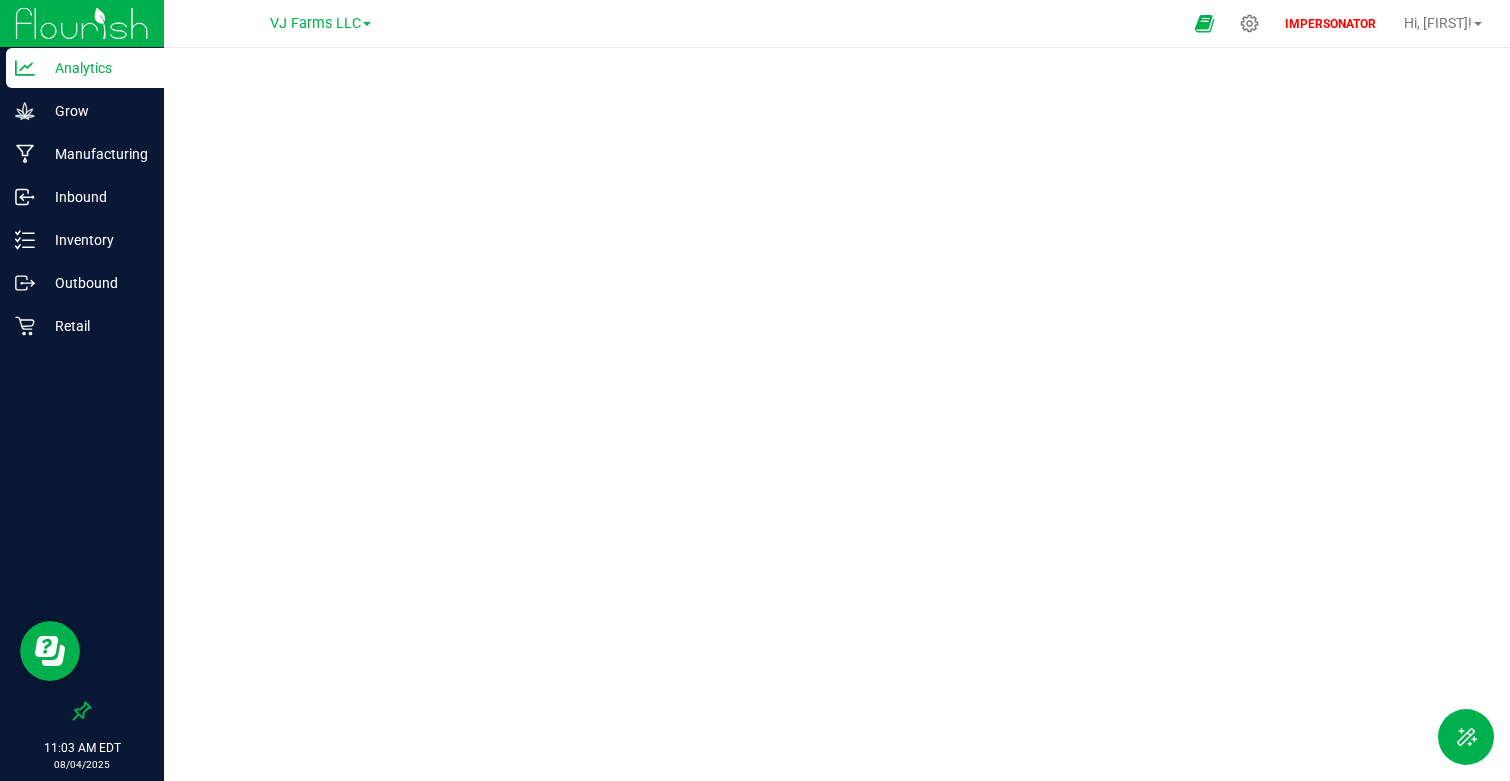 click on "VJ Farms LLC" at bounding box center [320, 22] 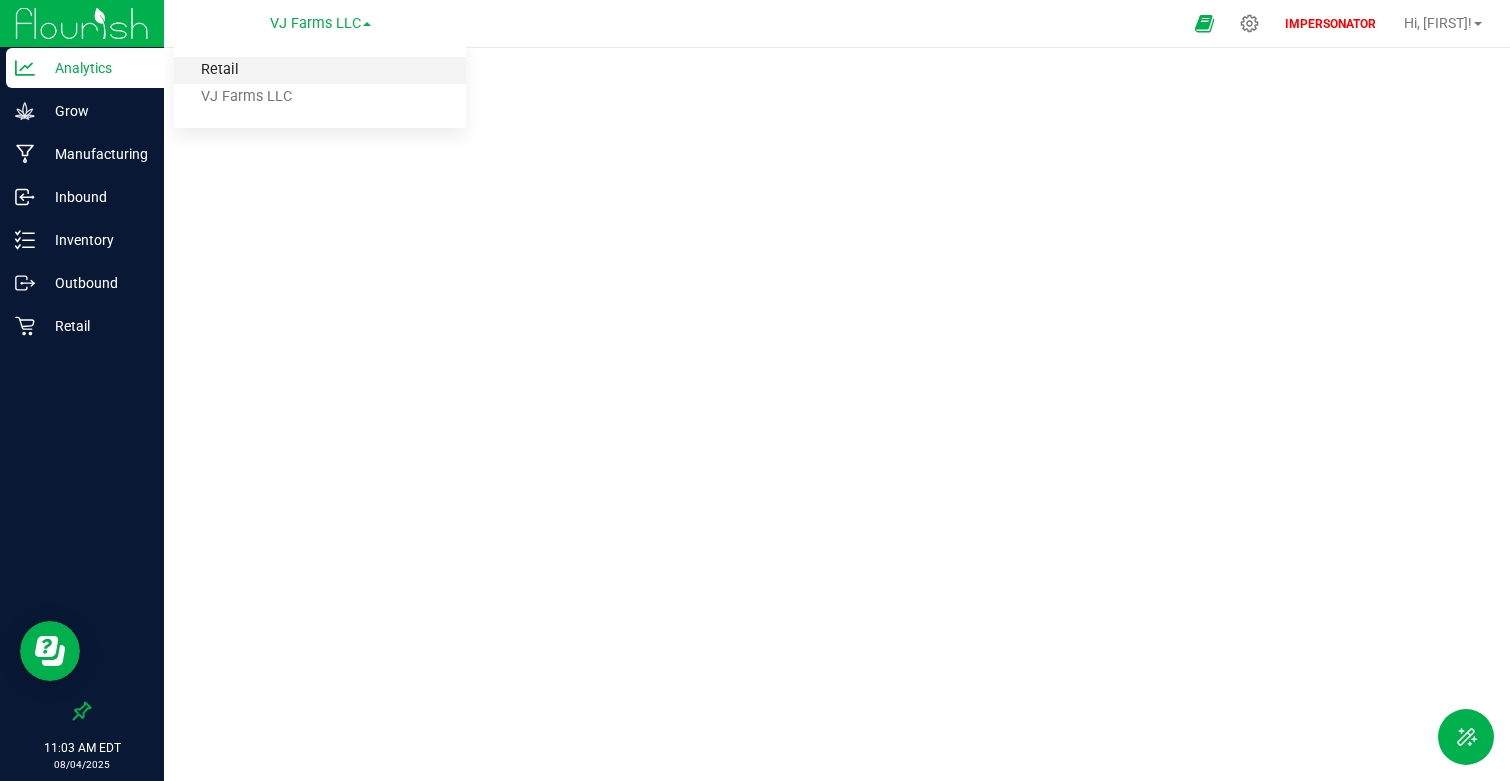 click on "Retail" at bounding box center [320, 70] 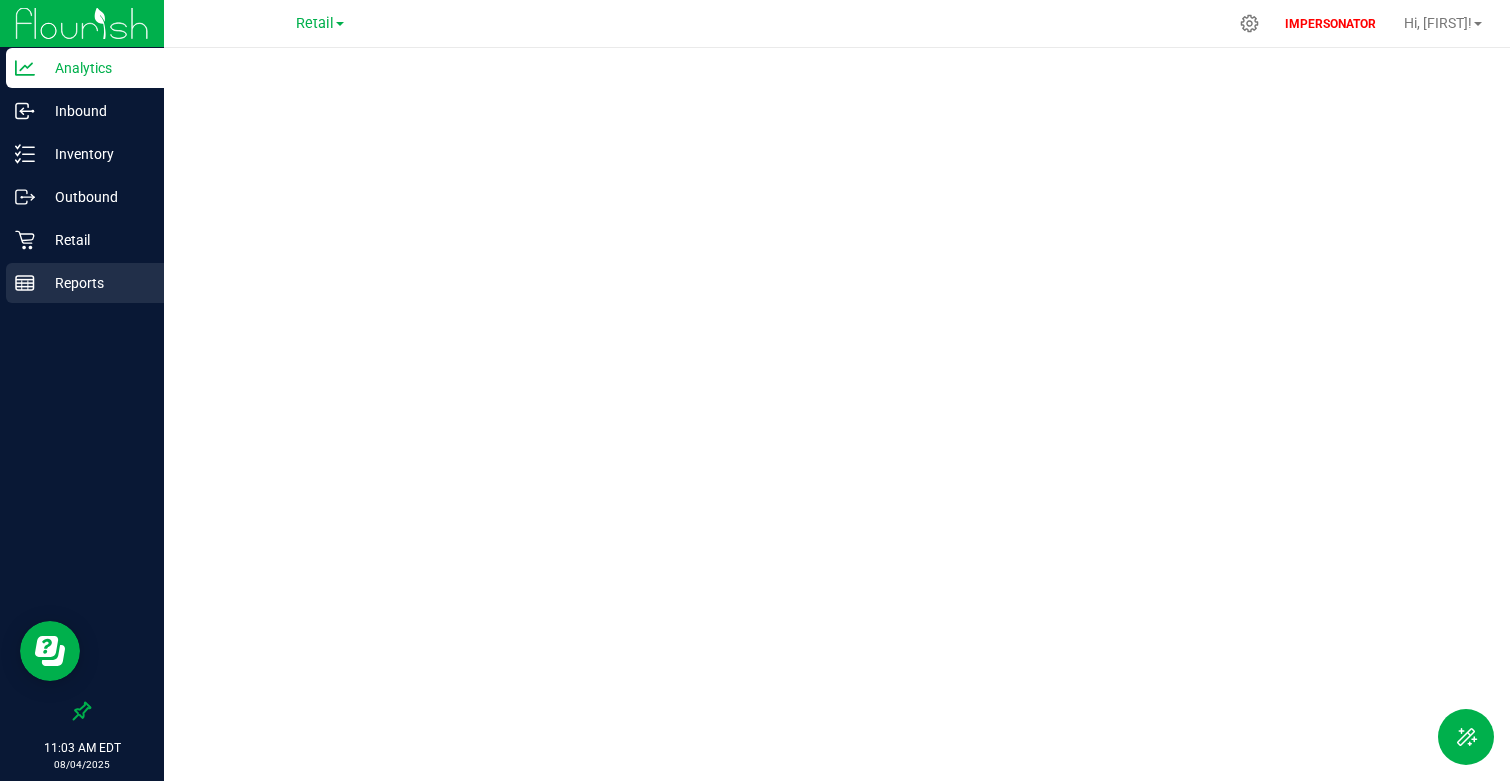 click on "Reports" at bounding box center (85, 283) 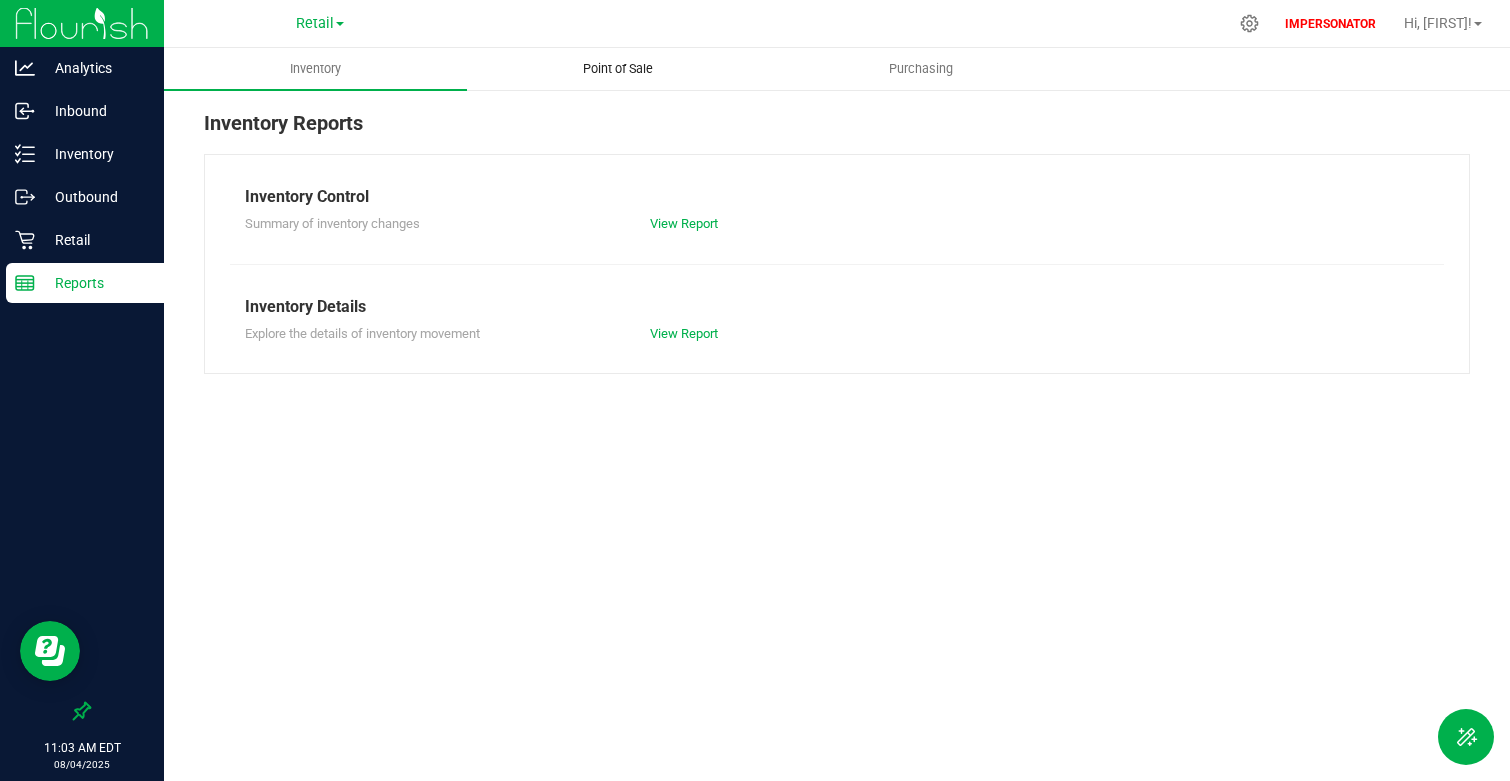 click on "Point of Sale" at bounding box center [618, 69] 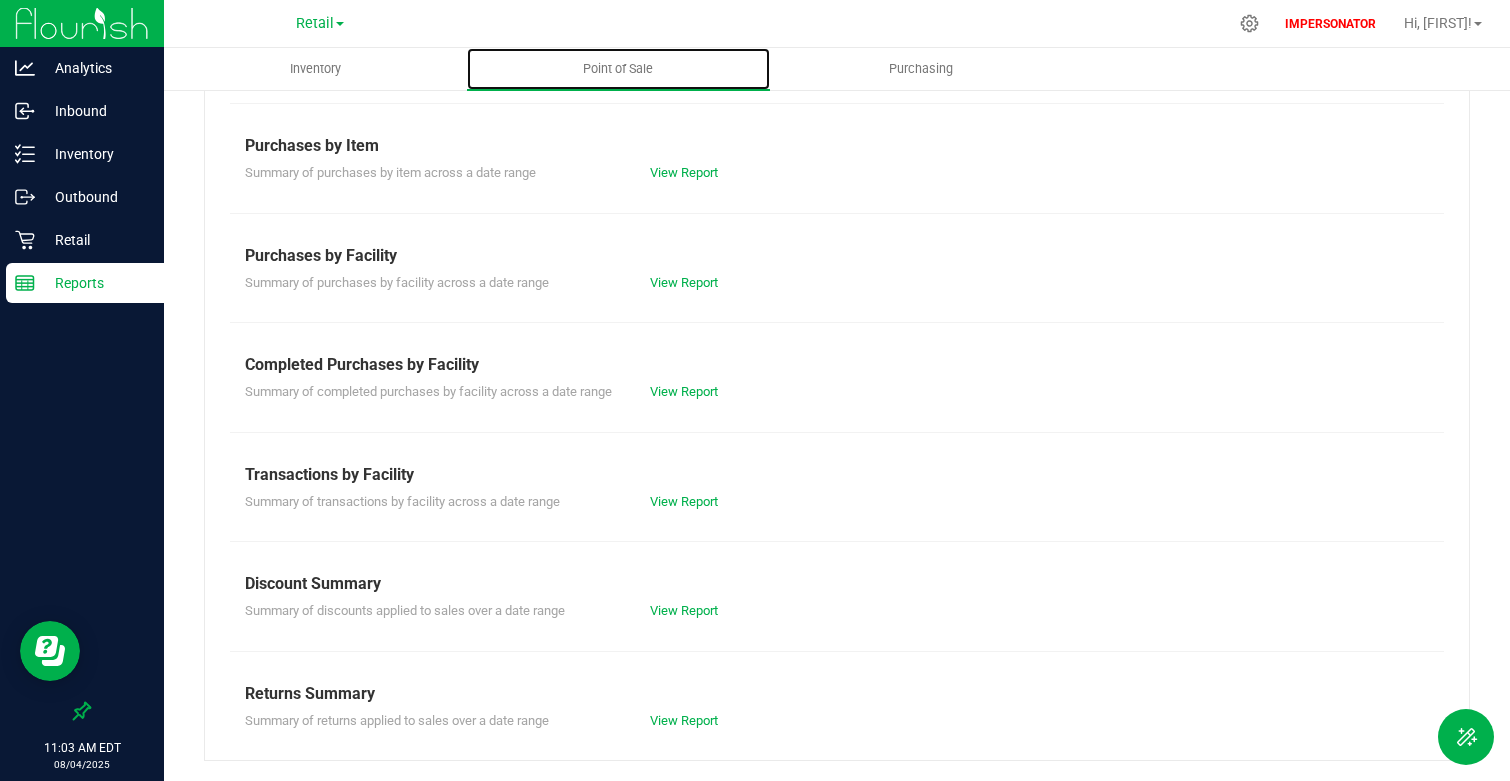 scroll, scrollTop: 0, scrollLeft: 0, axis: both 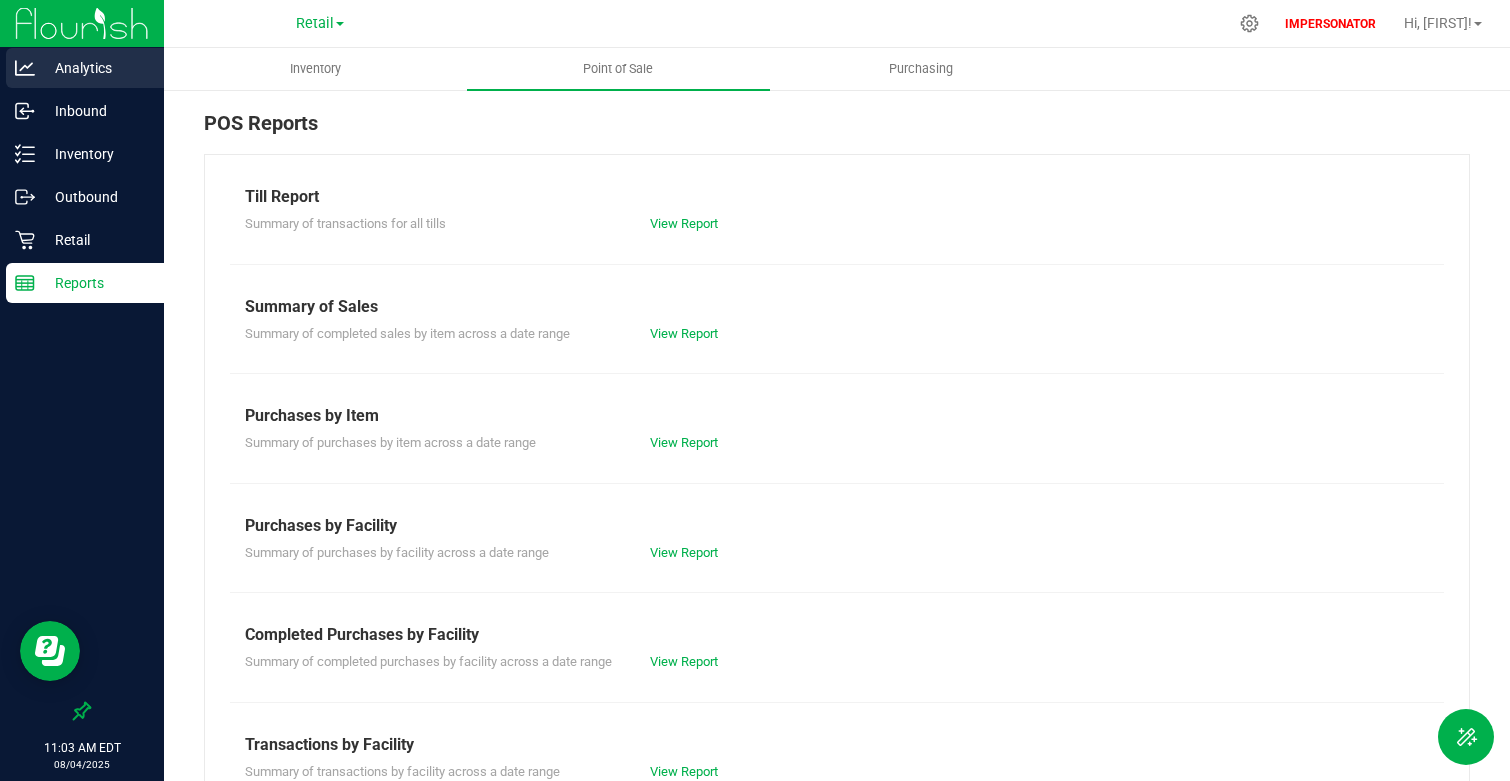 click on "Analytics" at bounding box center (85, 68) 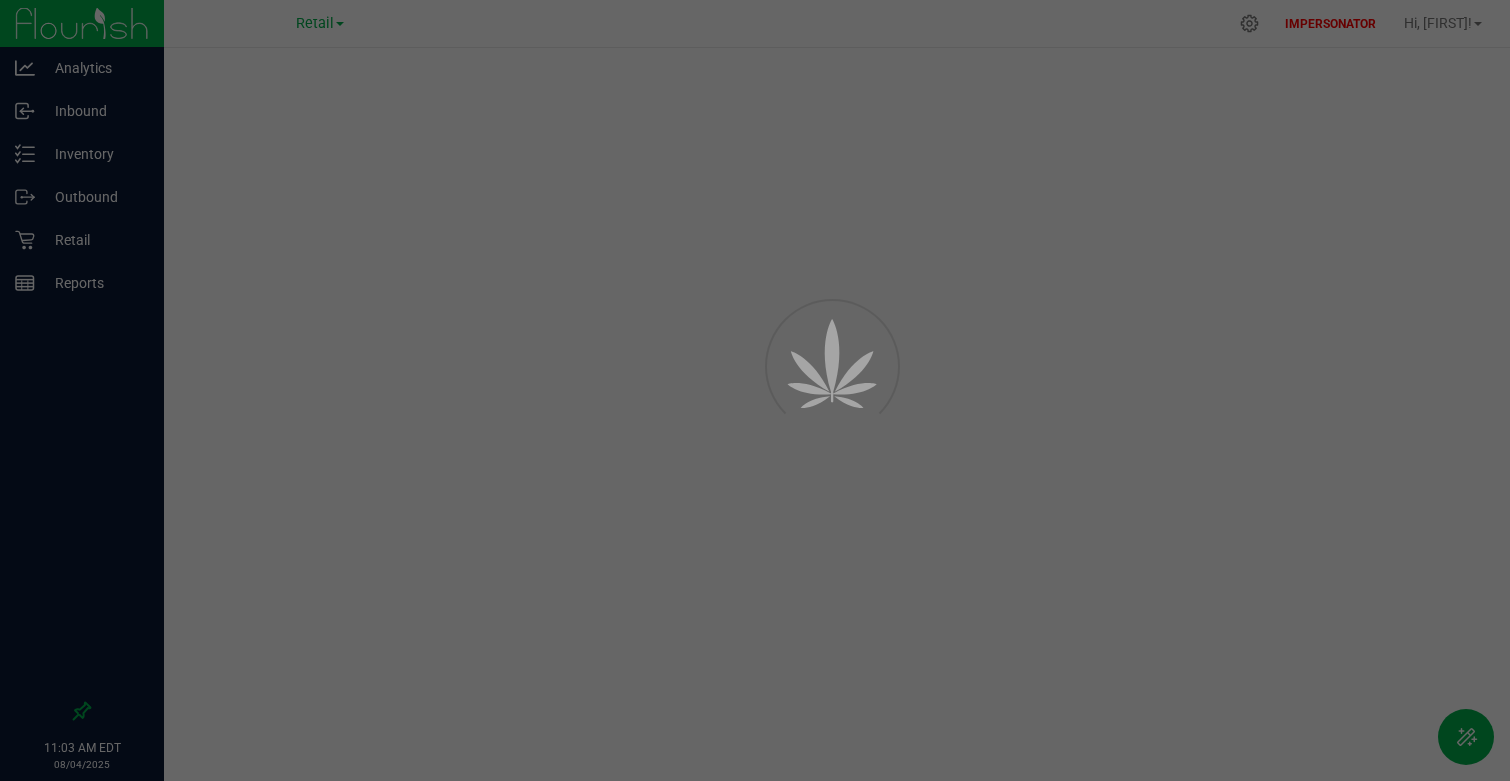 scroll, scrollTop: 0, scrollLeft: 0, axis: both 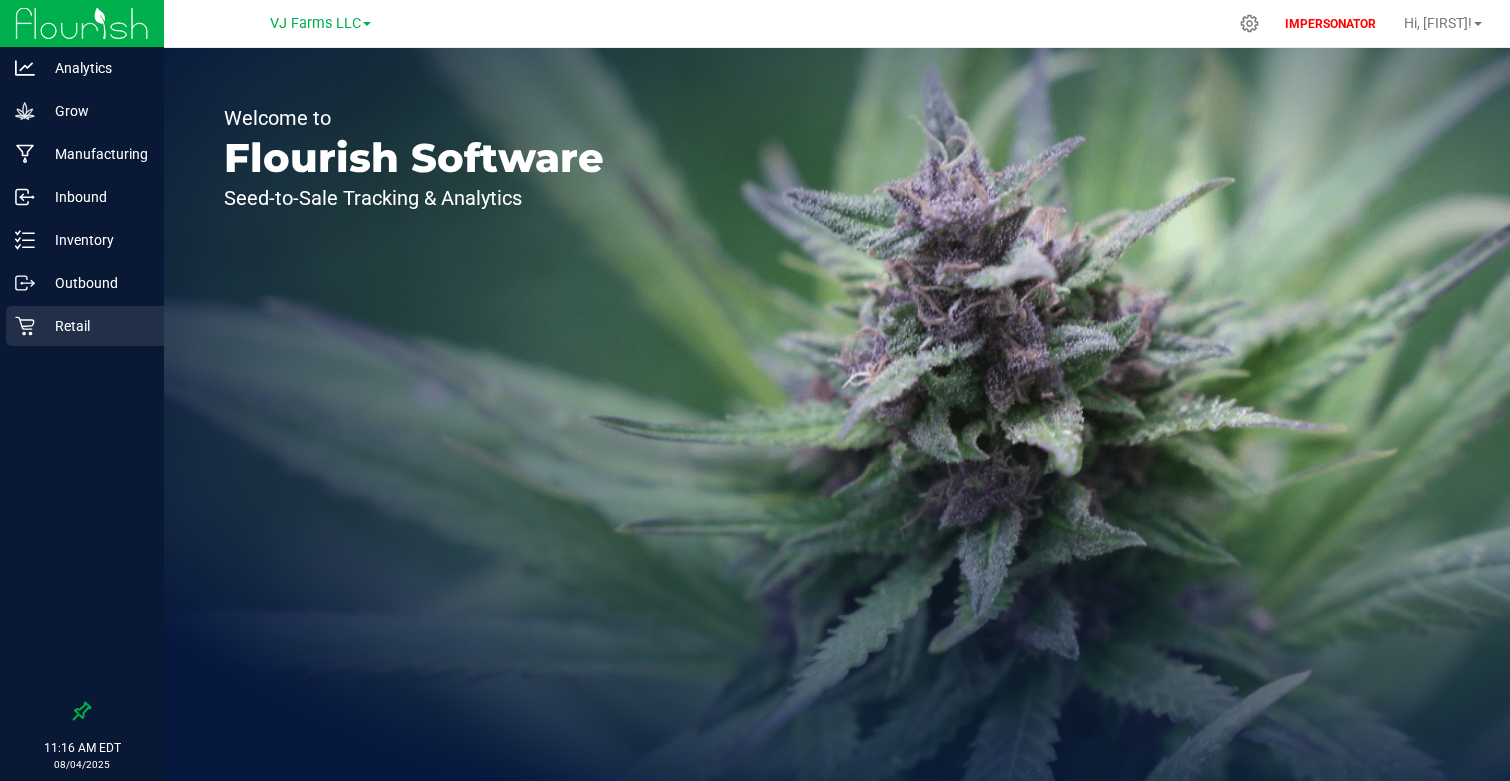 click on "Retail" at bounding box center [95, 326] 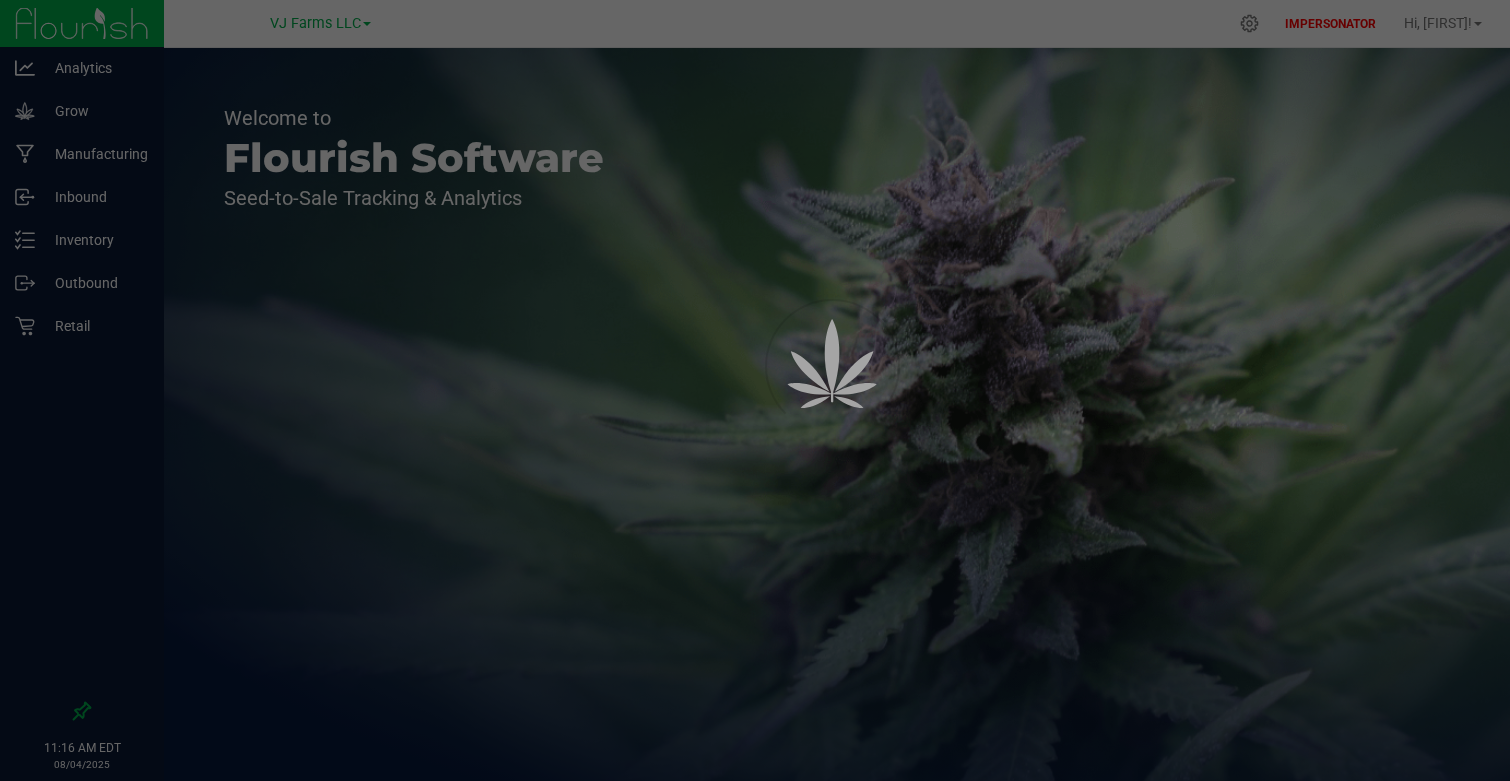 scroll, scrollTop: 0, scrollLeft: 0, axis: both 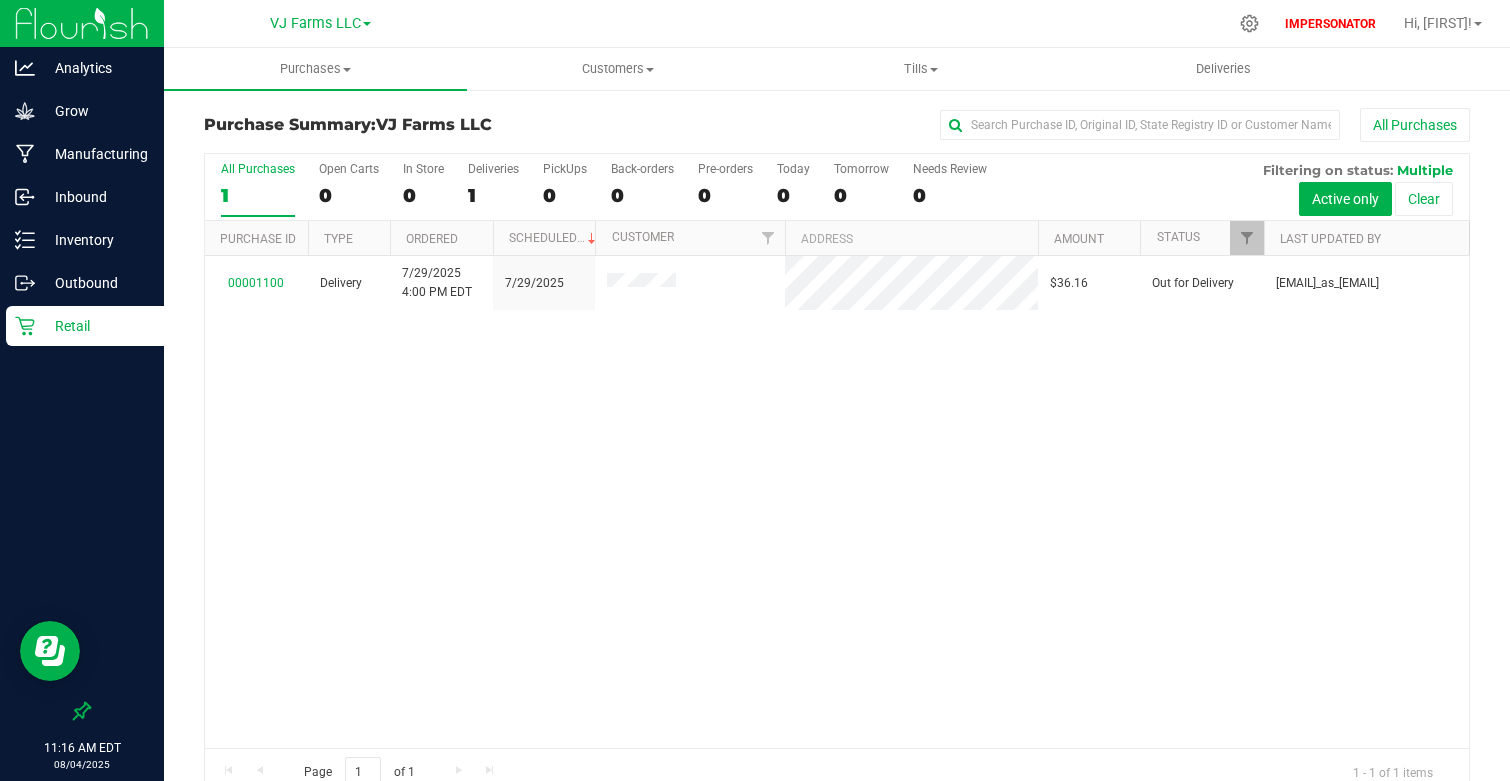 click on "00001100
Delivery [DATE] [TIME] [TIMEZONE] [DATE]
[PRICE]
Out for Delivery [EMAIL]_as_[EMAIL]" at bounding box center (837, 502) 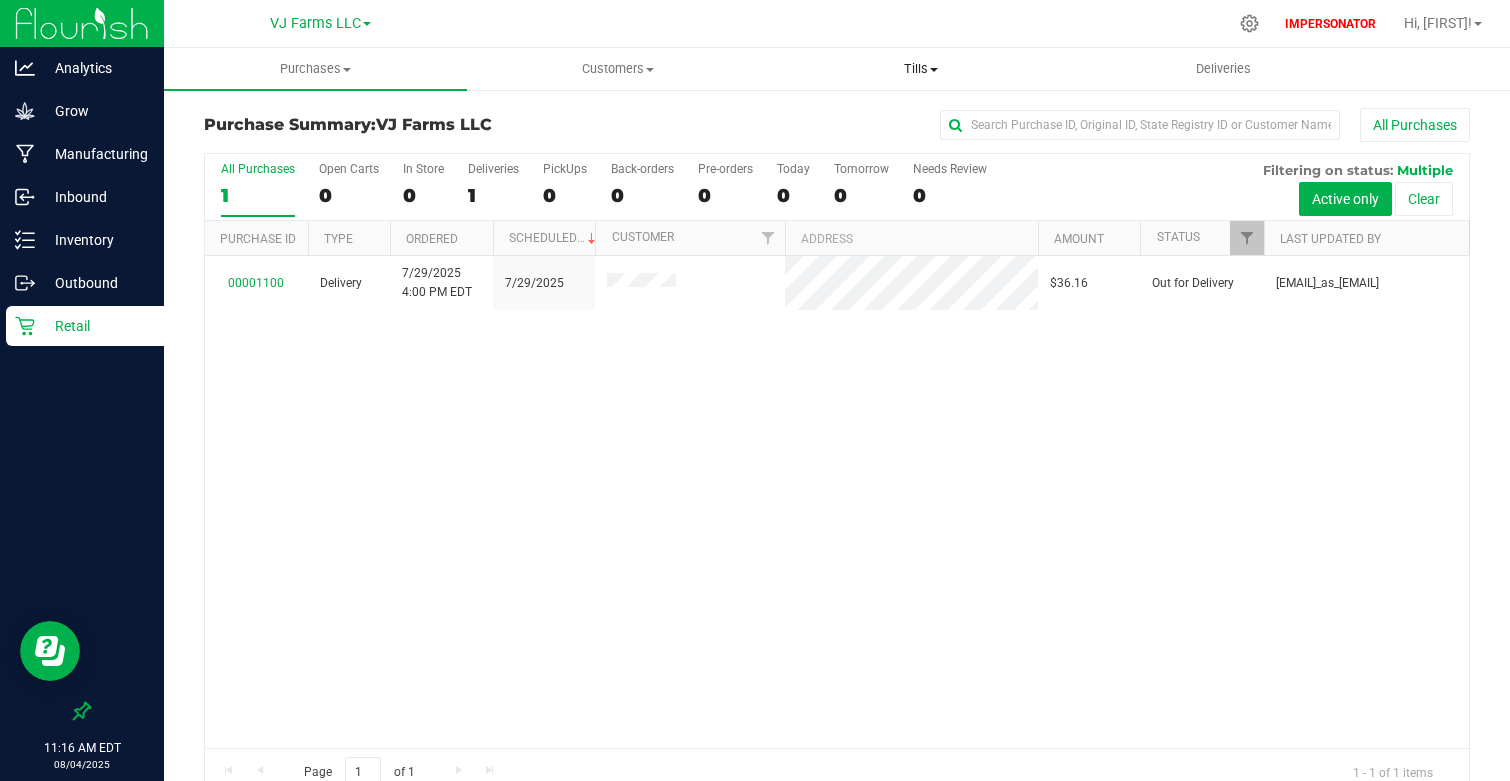 click on "Tills" at bounding box center [921, 69] 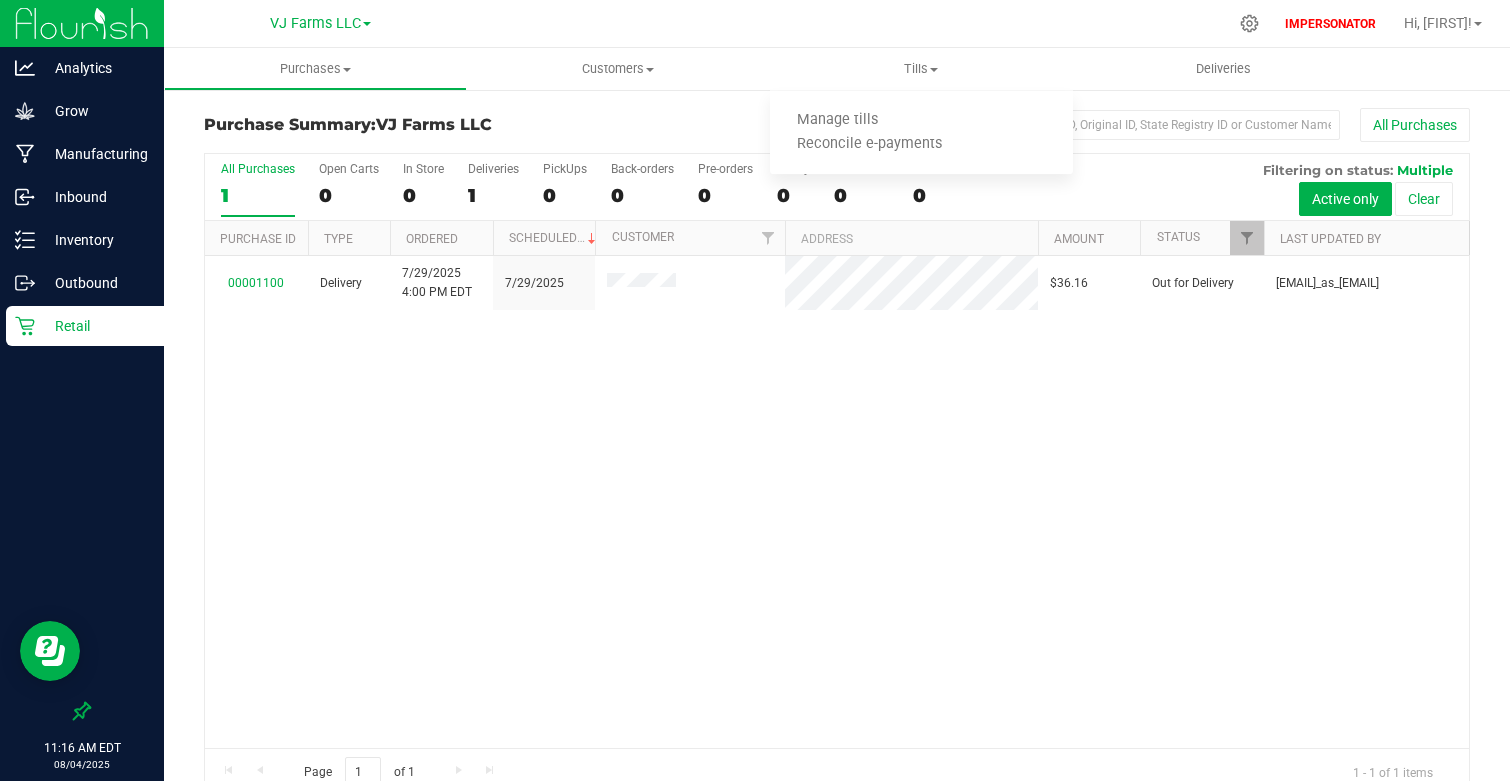 click on "00001100
Delivery [DATE] [TIME] [TIMEZONE] [DATE]
[PRICE]
Out for Delivery [EMAIL]_as_[EMAIL]" at bounding box center [837, 502] 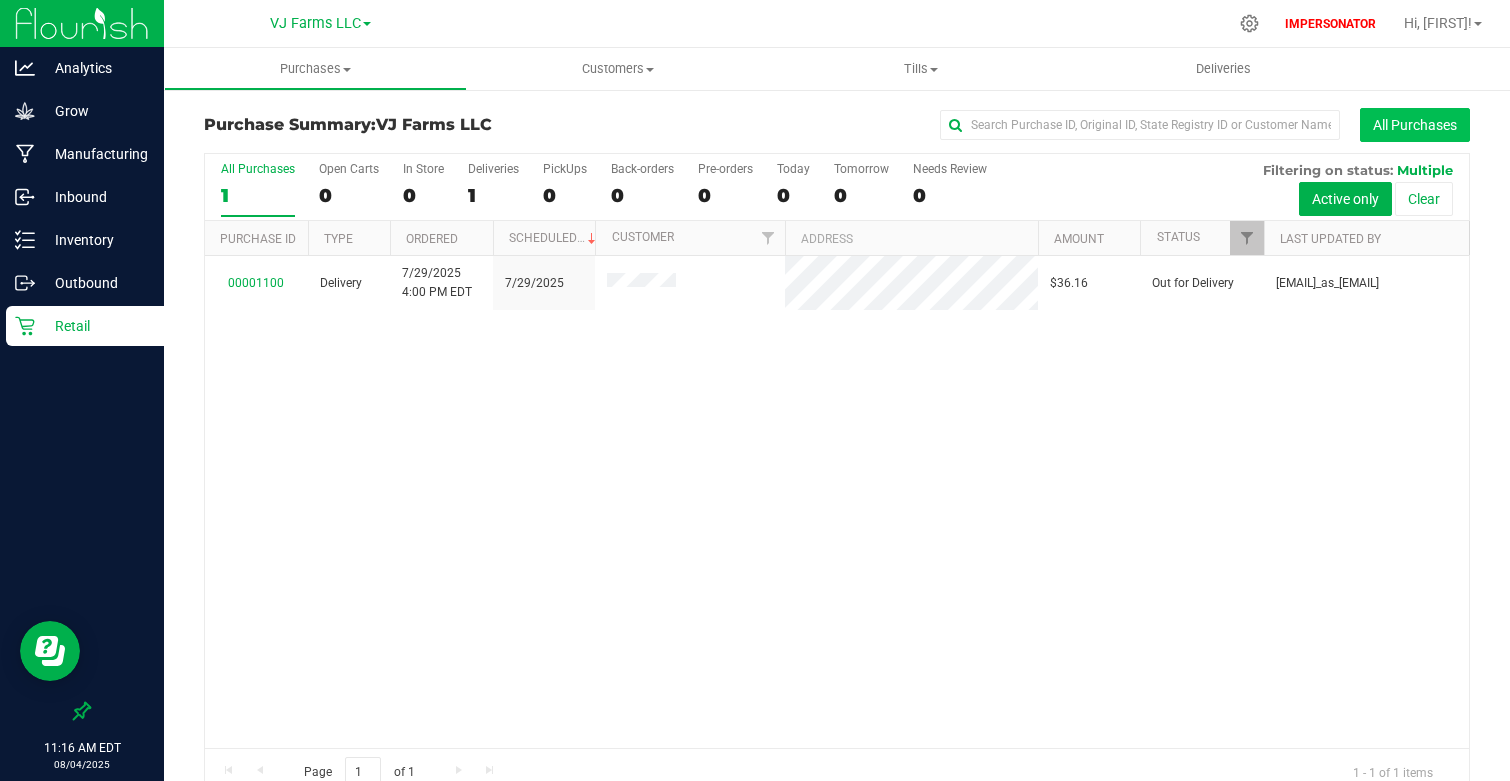 click on "All Purchases" at bounding box center (1415, 125) 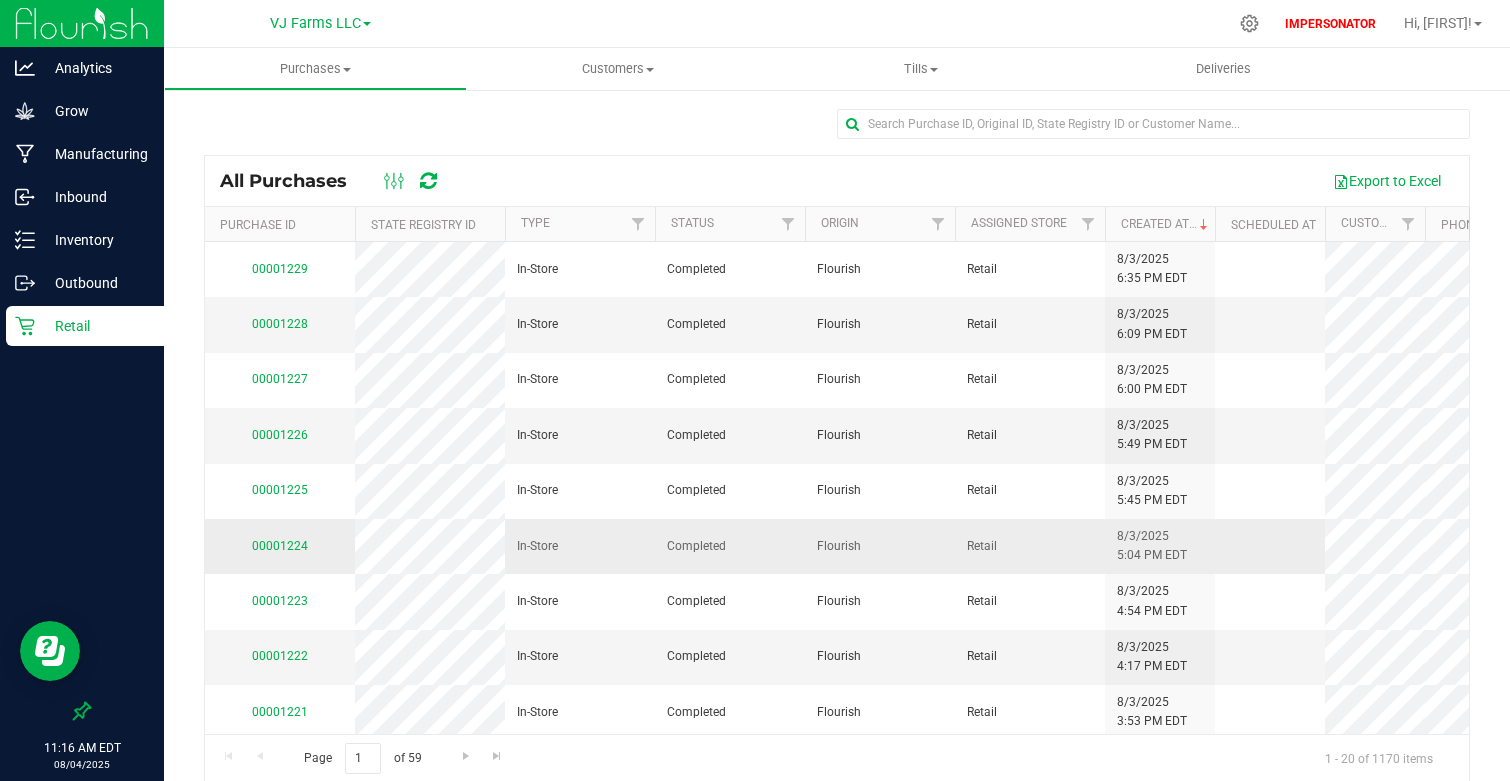 scroll, scrollTop: 0, scrollLeft: 339, axis: horizontal 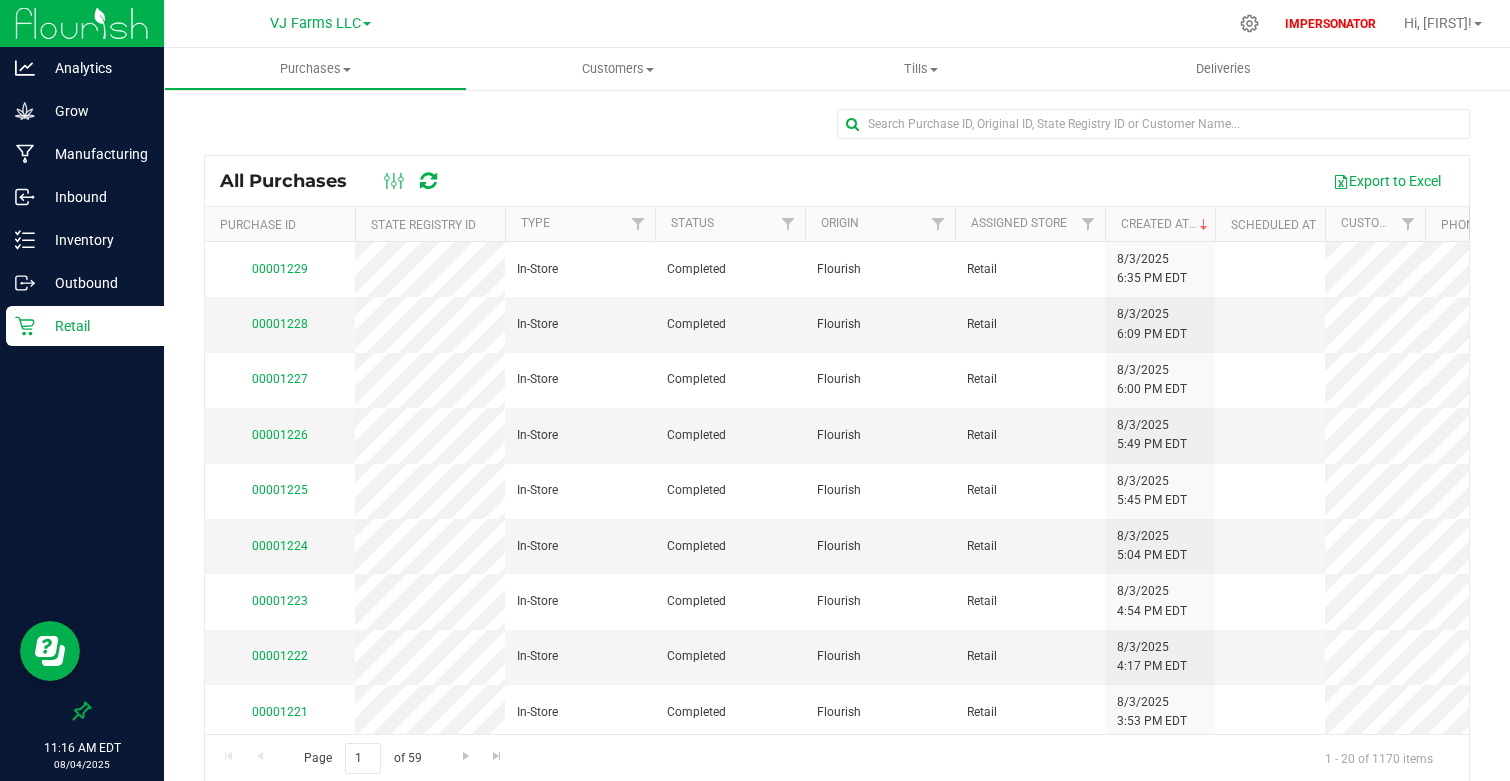 click on "Retail" at bounding box center (95, 326) 